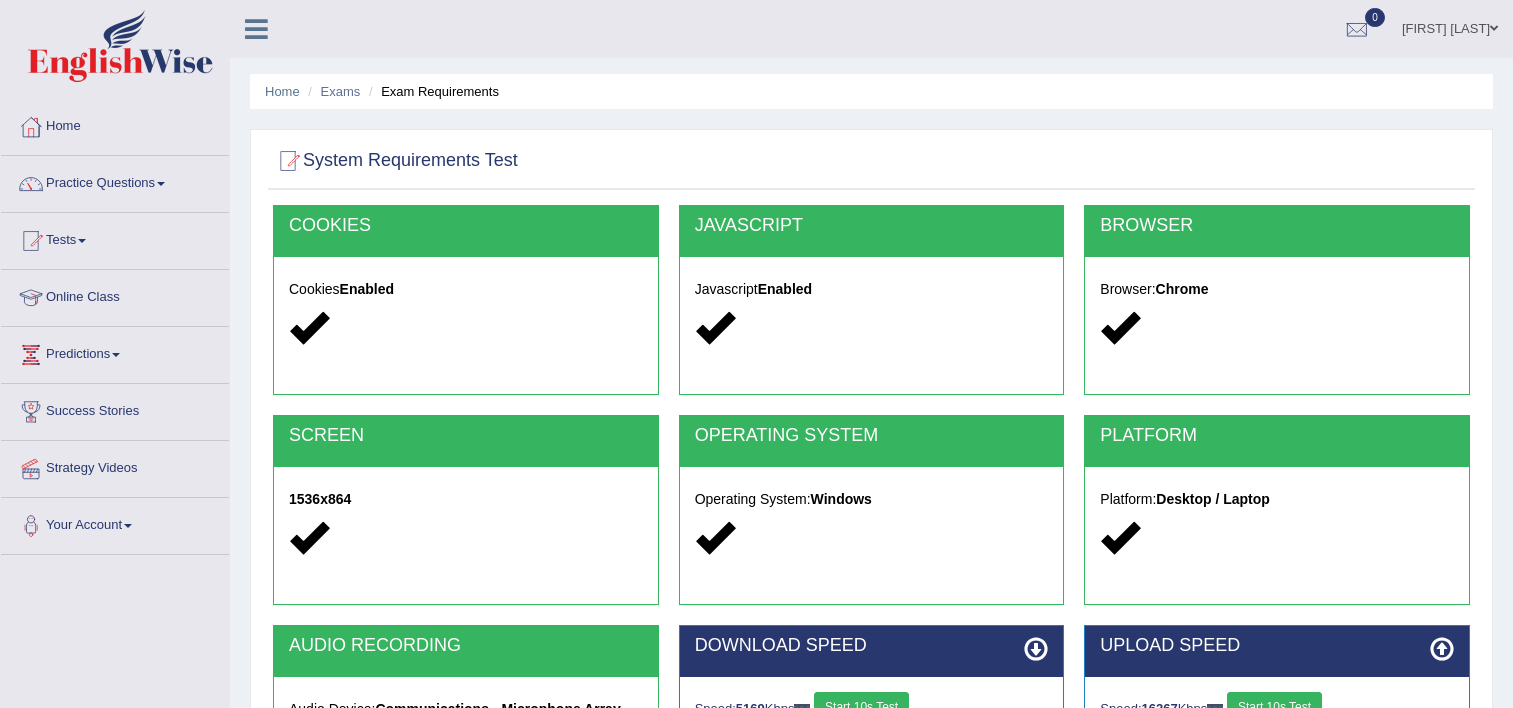 scroll, scrollTop: 342, scrollLeft: 0, axis: vertical 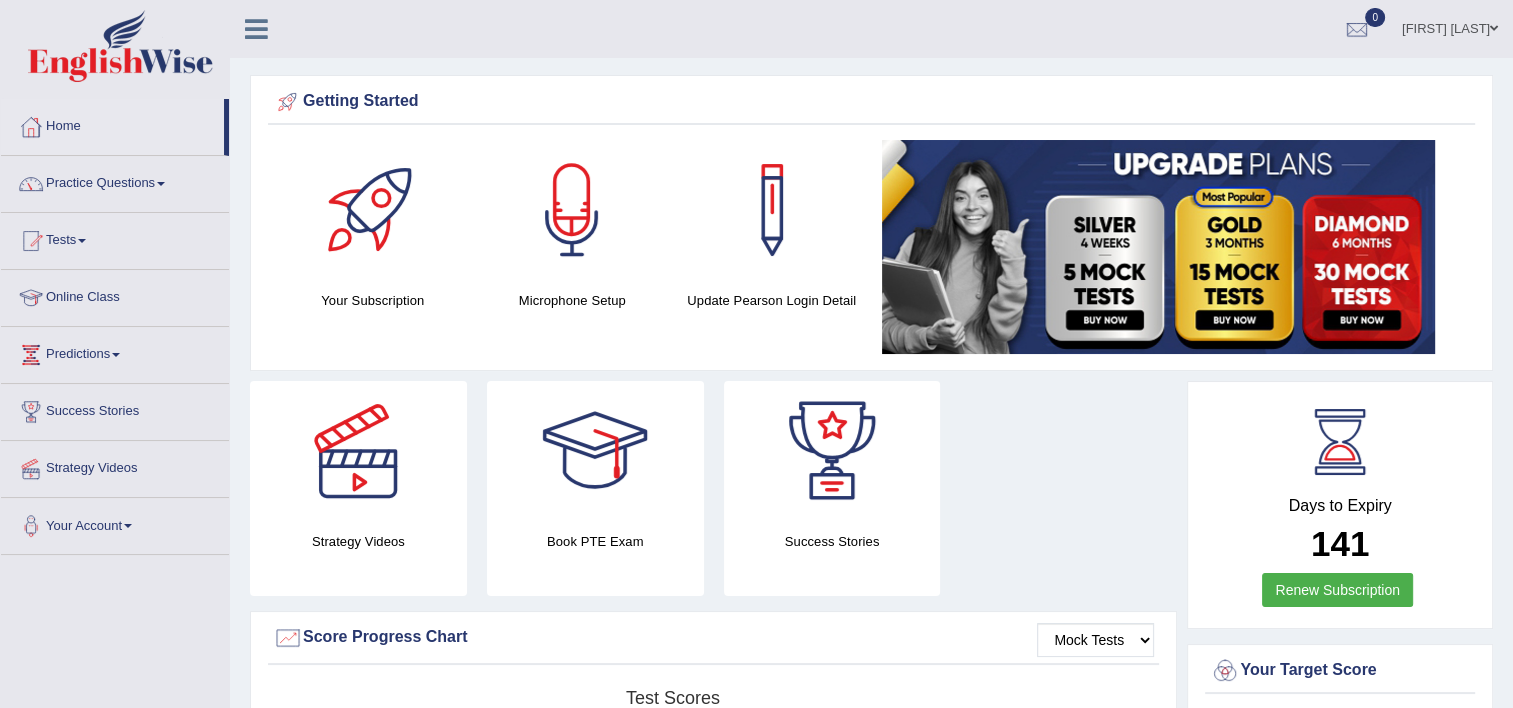 click on "Tests" at bounding box center (115, 238) 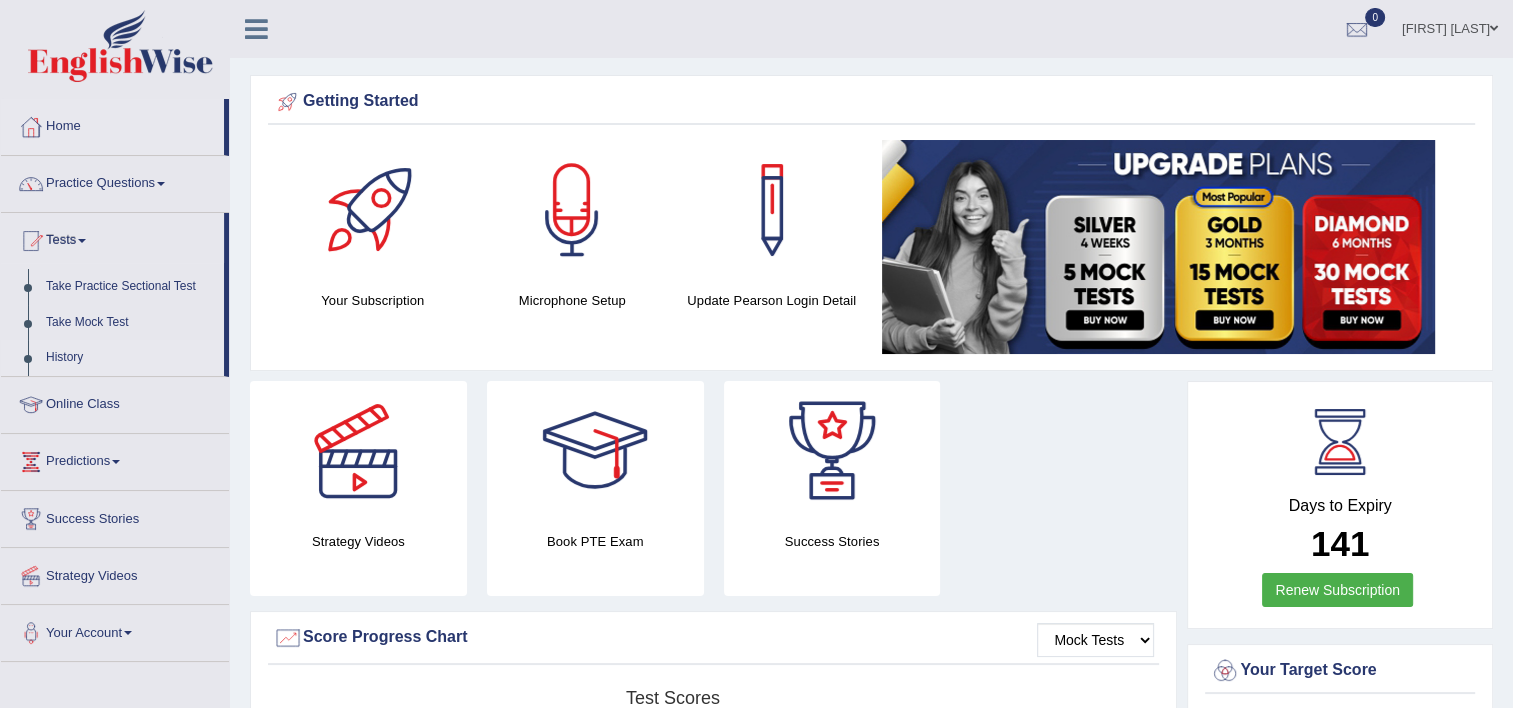 click on "History" at bounding box center [130, 358] 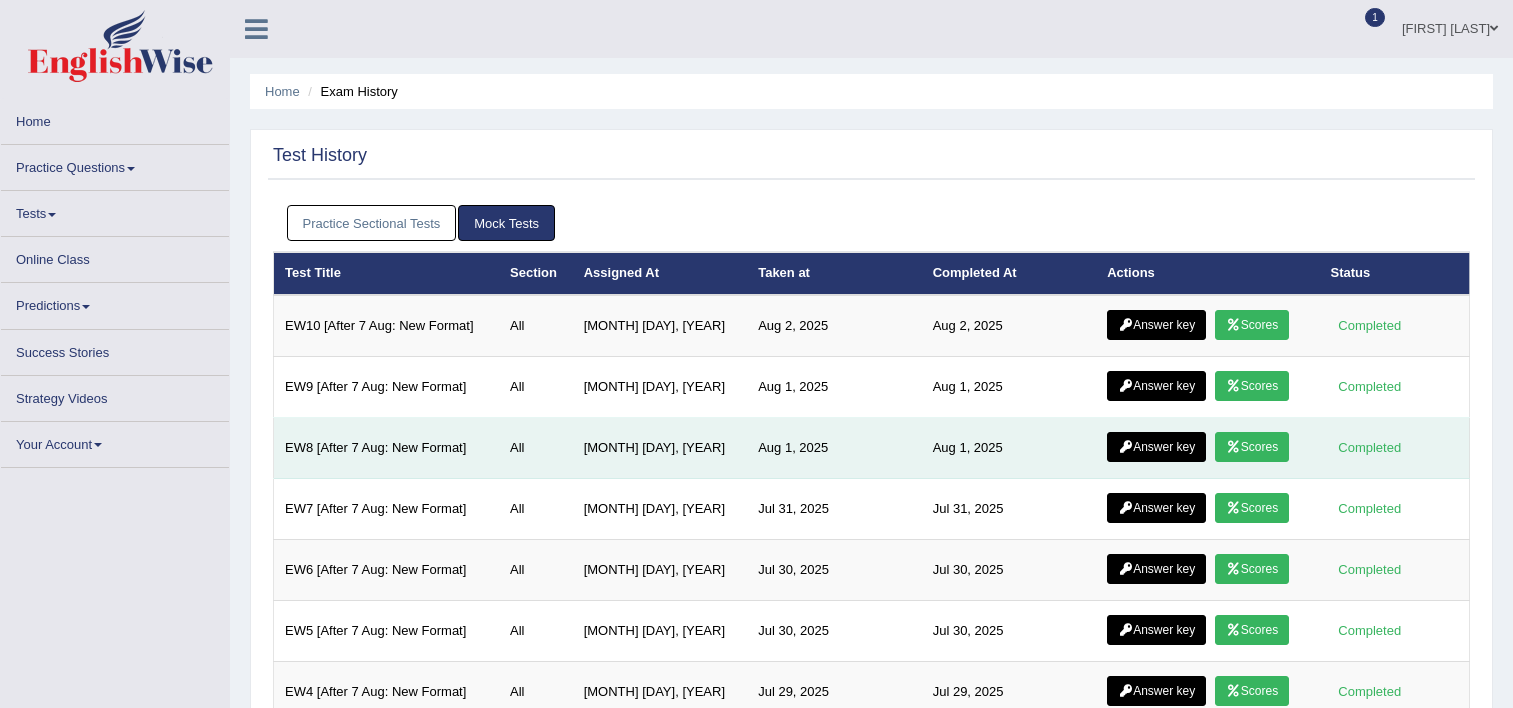 scroll, scrollTop: 0, scrollLeft: 0, axis: both 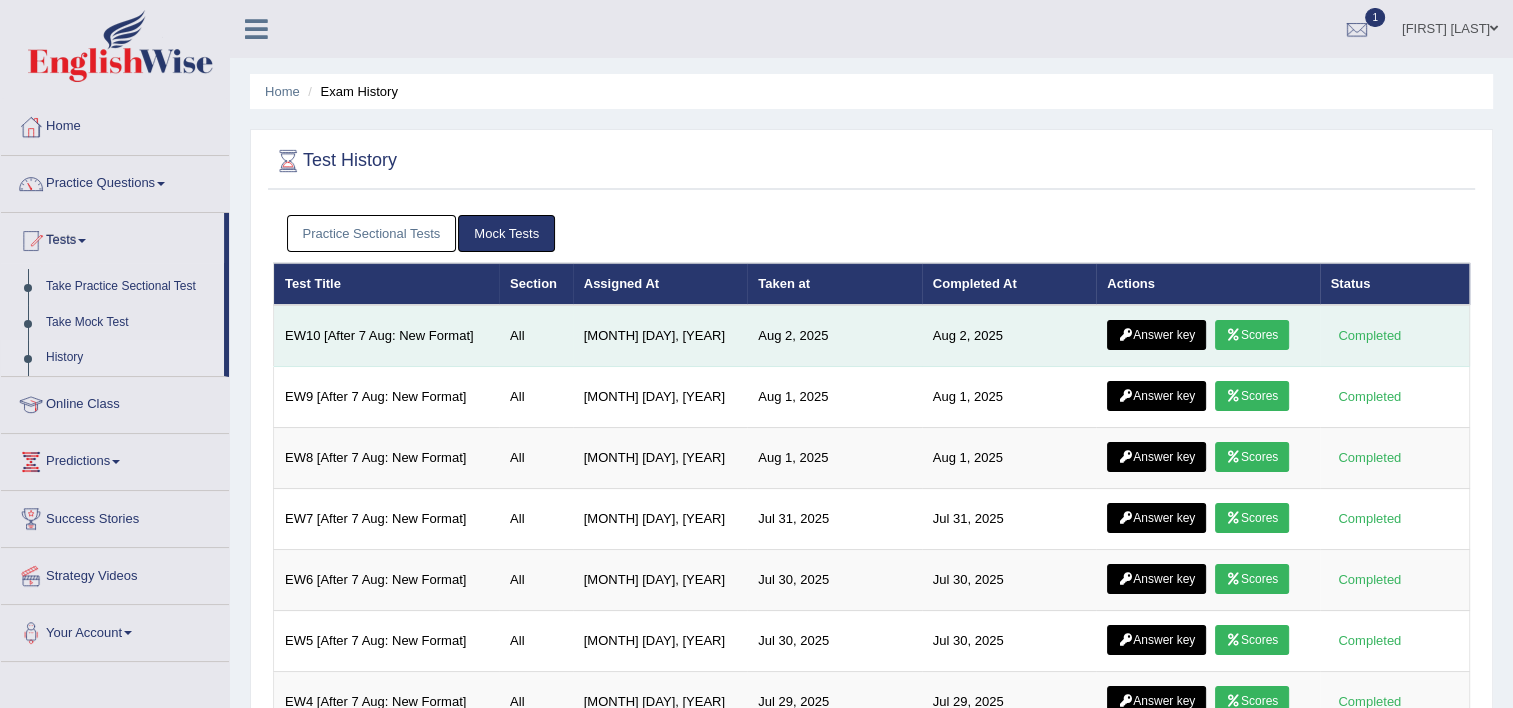 click on "Scores" at bounding box center (1252, 335) 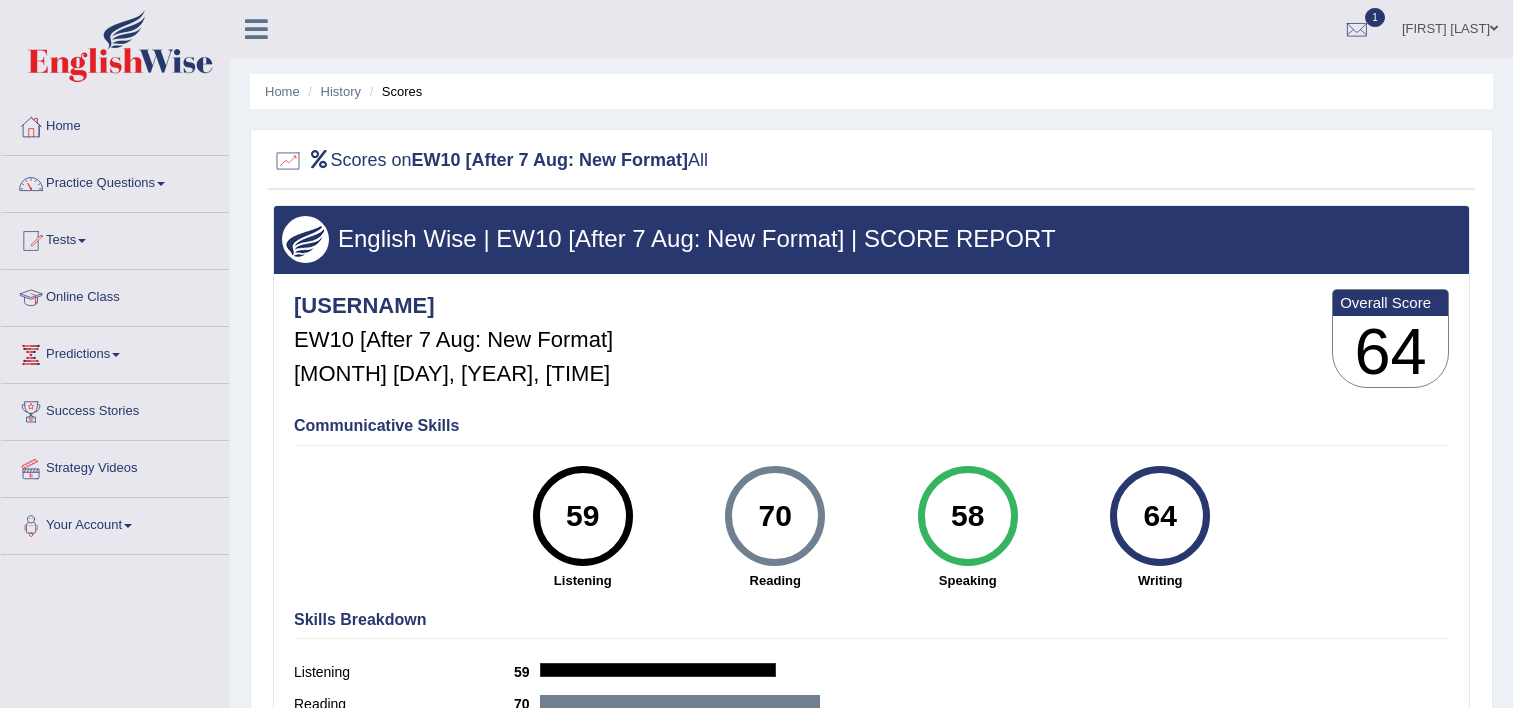 scroll, scrollTop: 0, scrollLeft: 0, axis: both 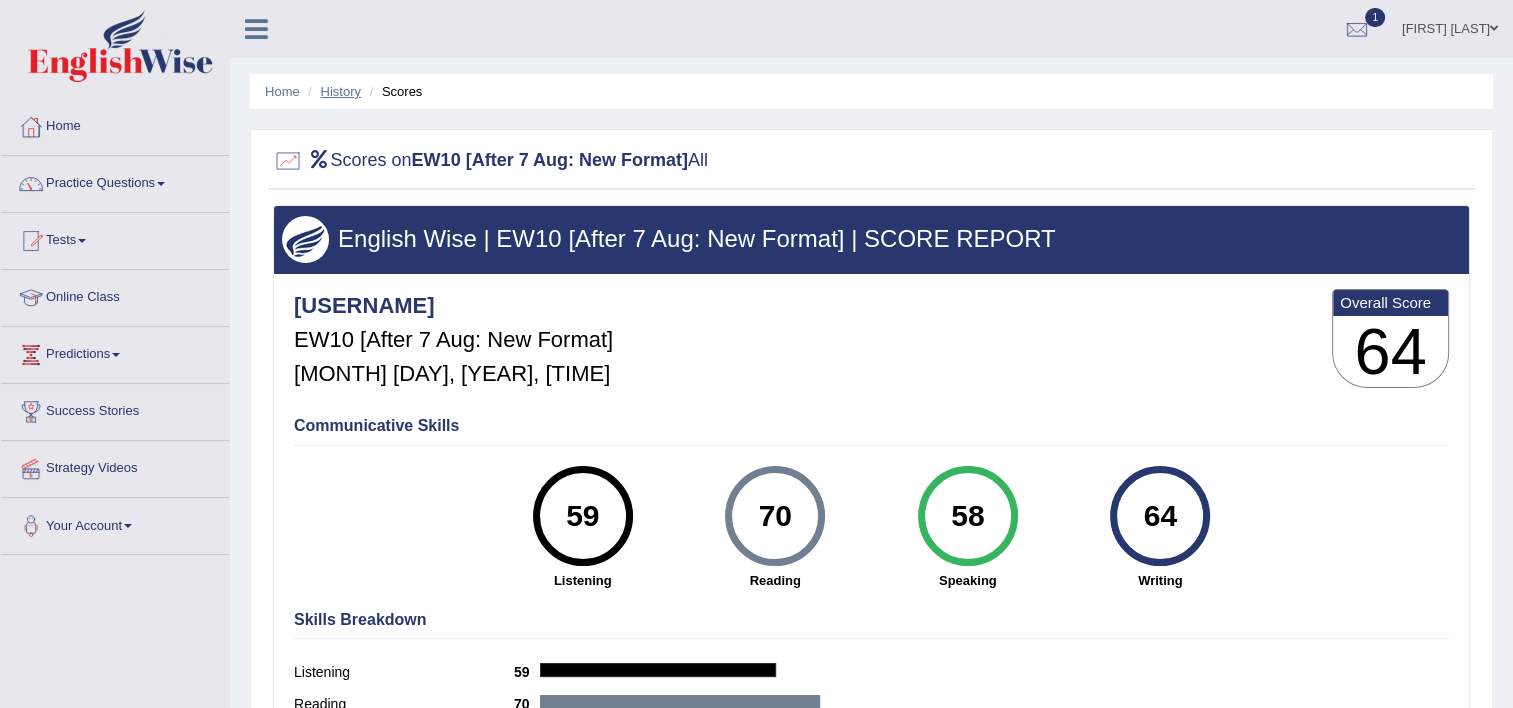 click on "History" at bounding box center (341, 91) 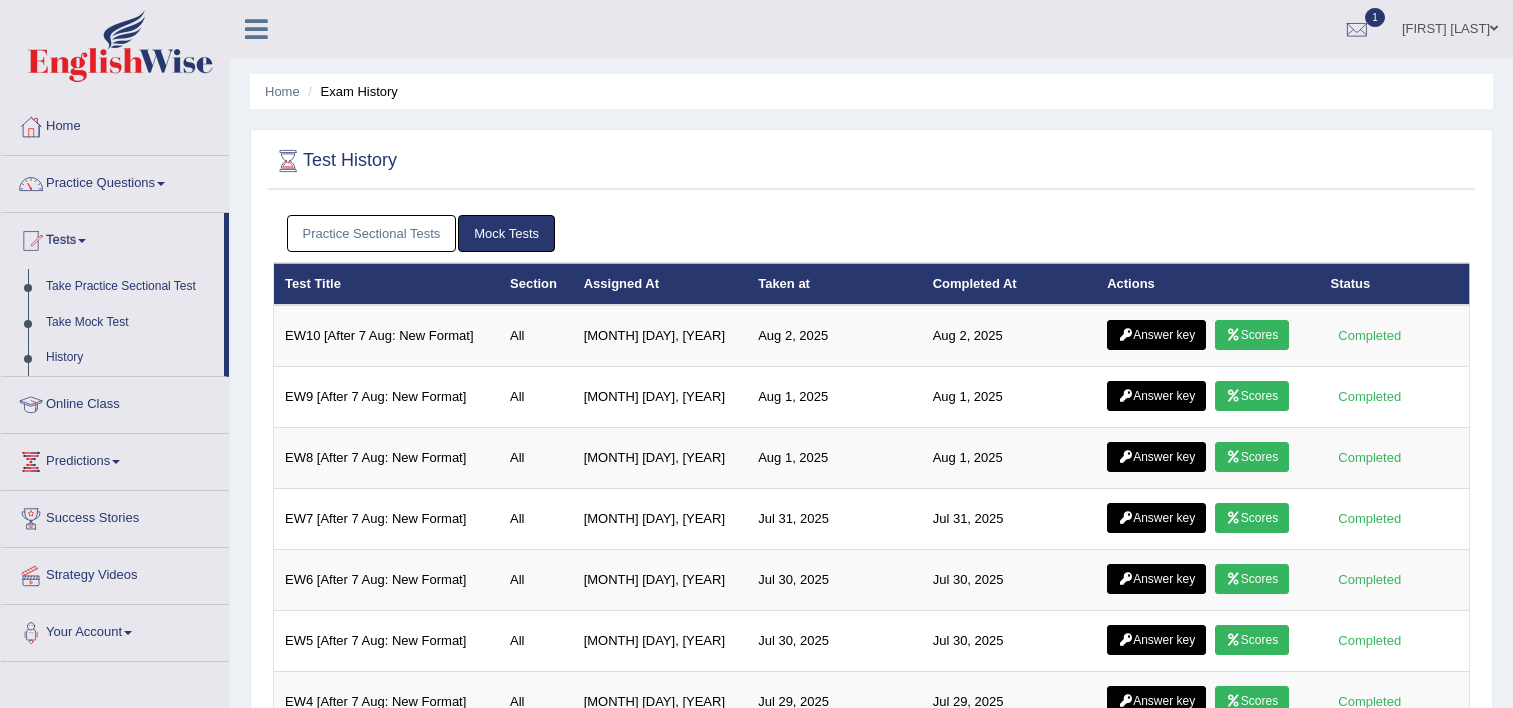 scroll, scrollTop: 0, scrollLeft: 0, axis: both 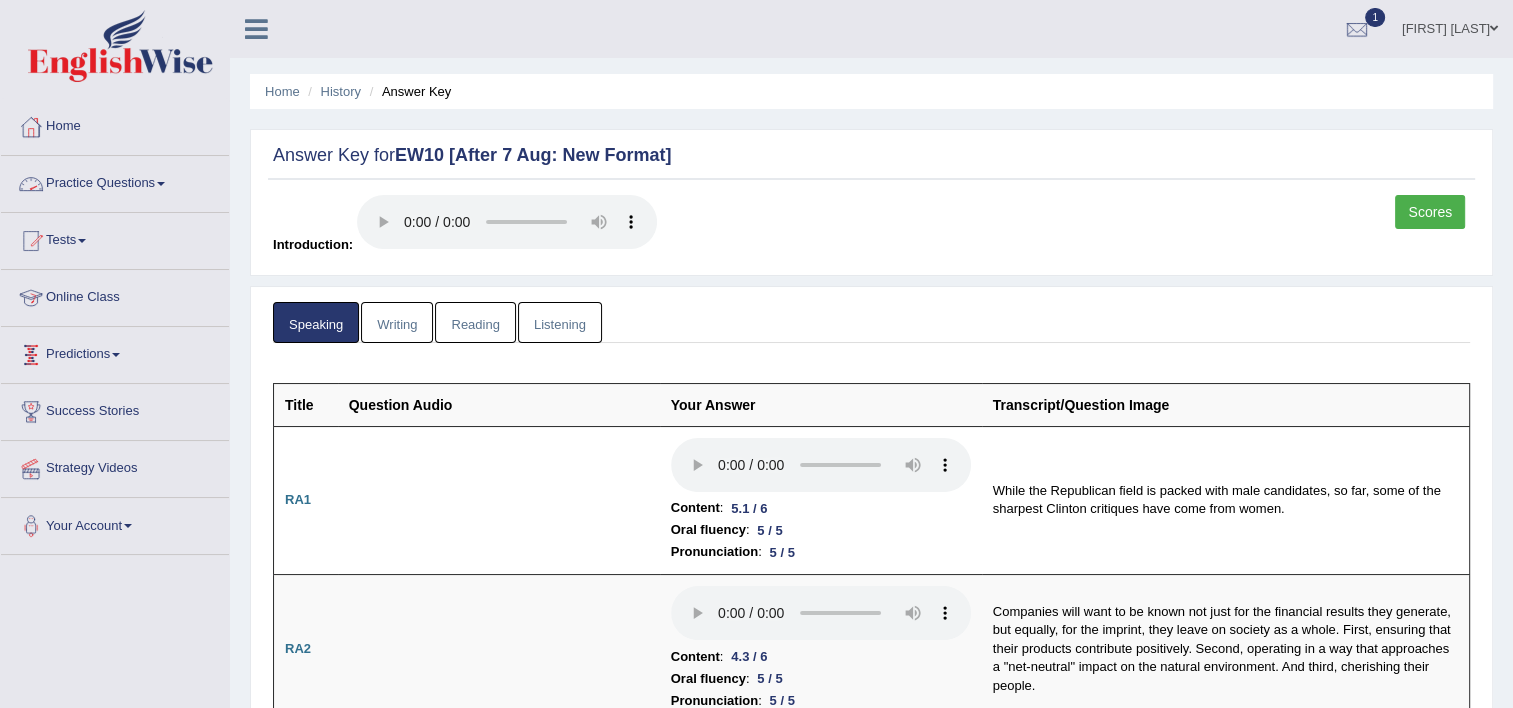 click on "Writing" at bounding box center [397, 322] 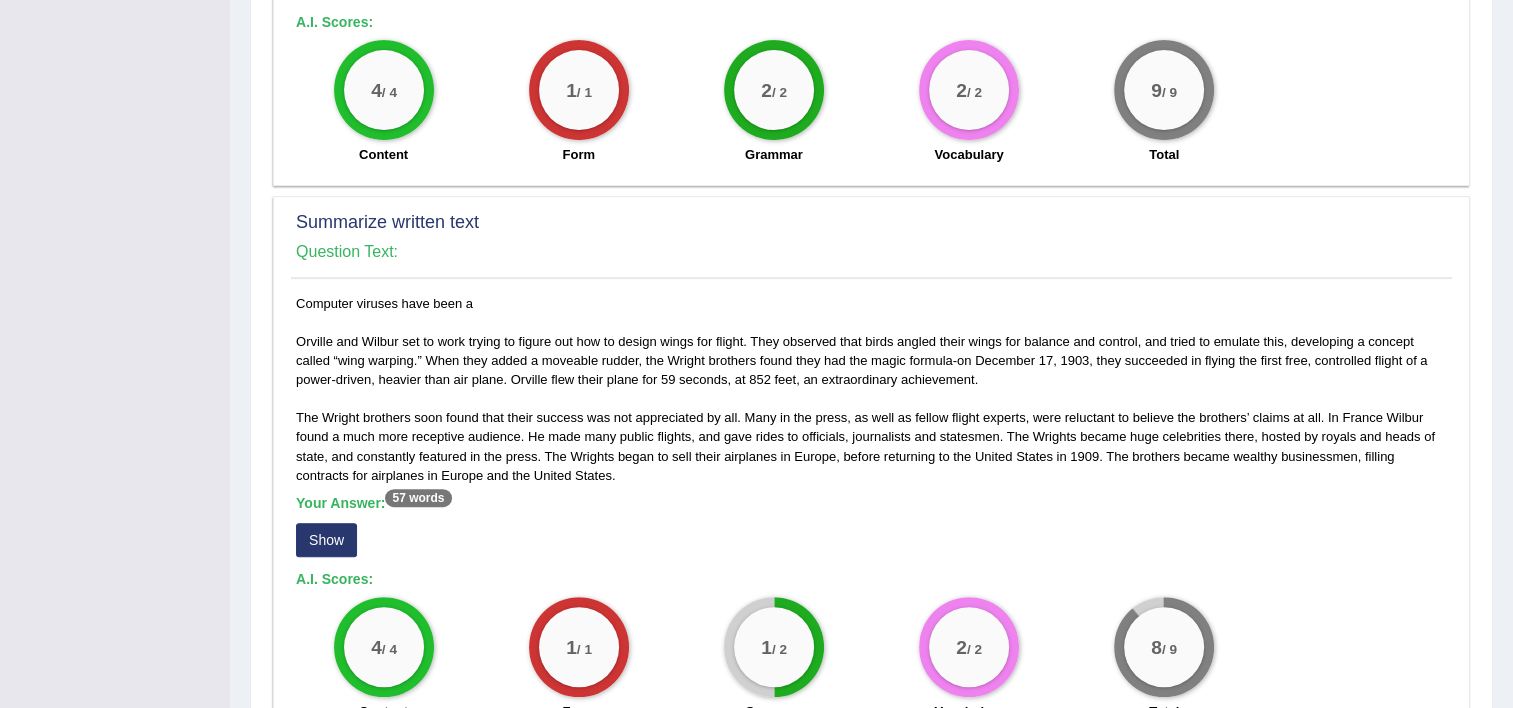 scroll, scrollTop: 900, scrollLeft: 0, axis: vertical 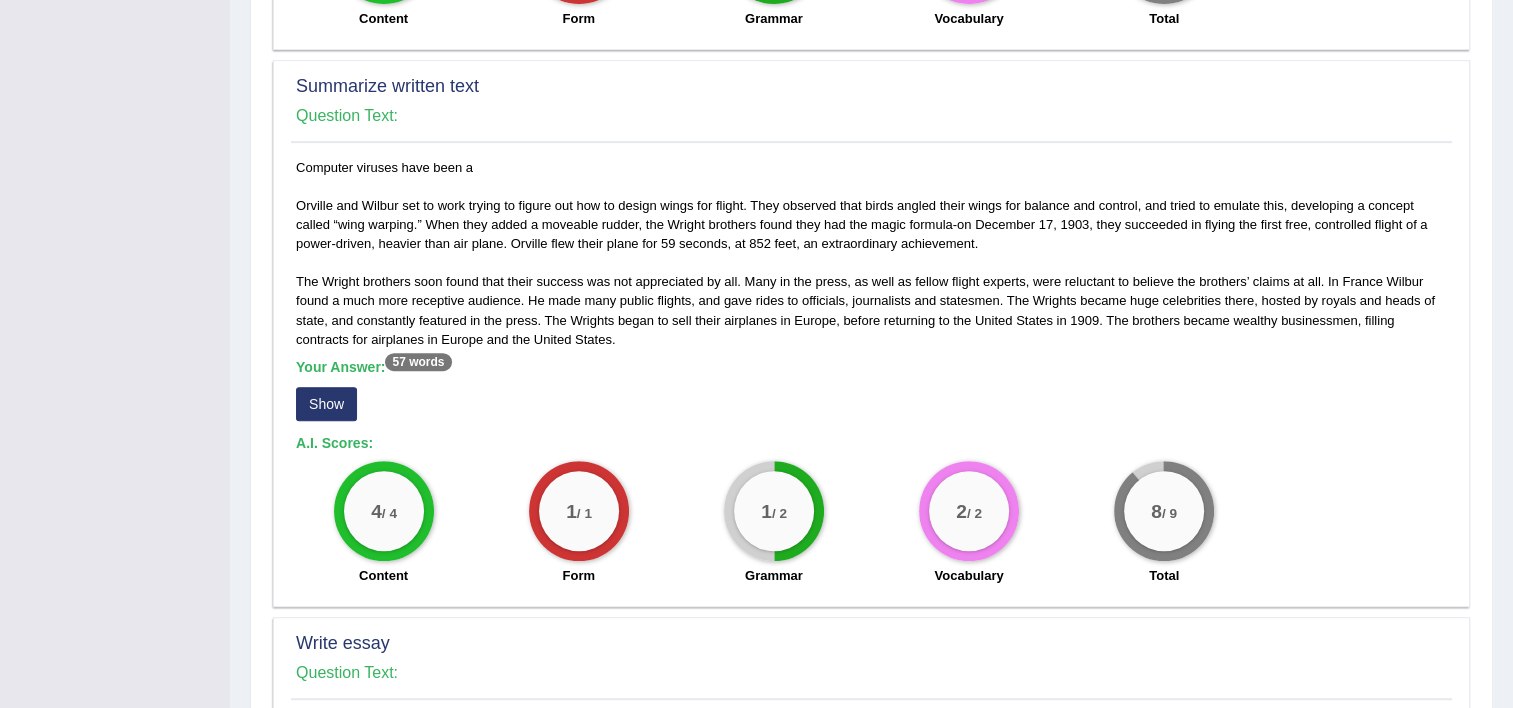 click on "Show" at bounding box center [326, 404] 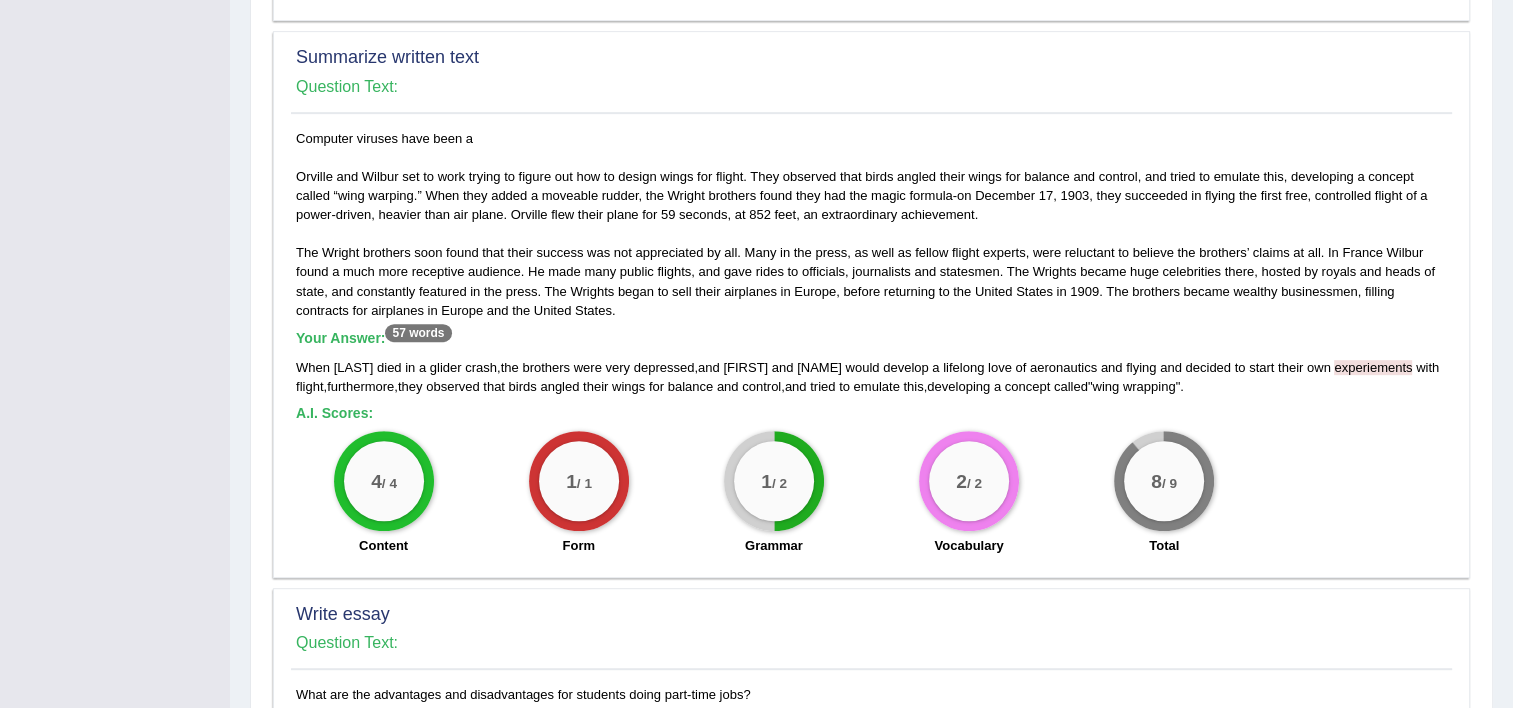 scroll, scrollTop: 1440, scrollLeft: 0, axis: vertical 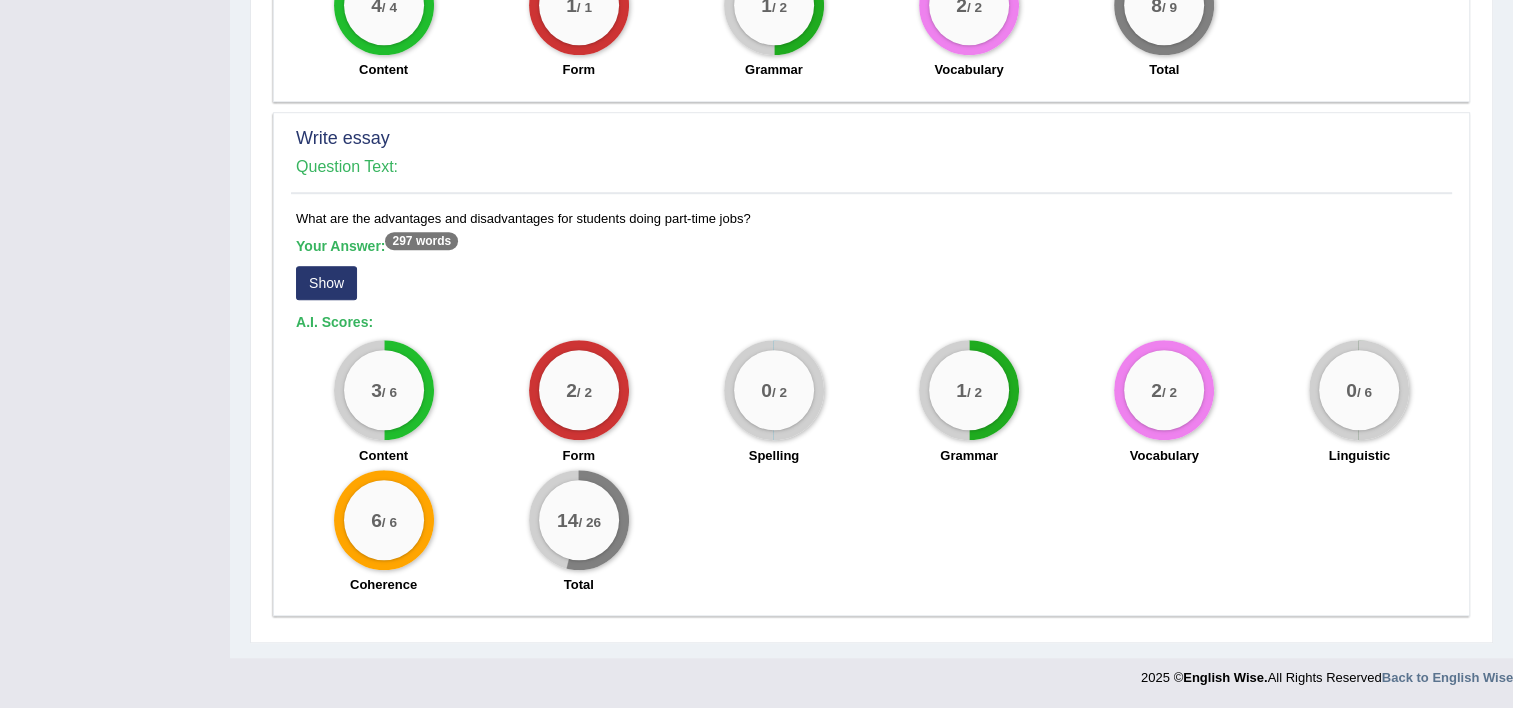 click on "Show" at bounding box center (326, 283) 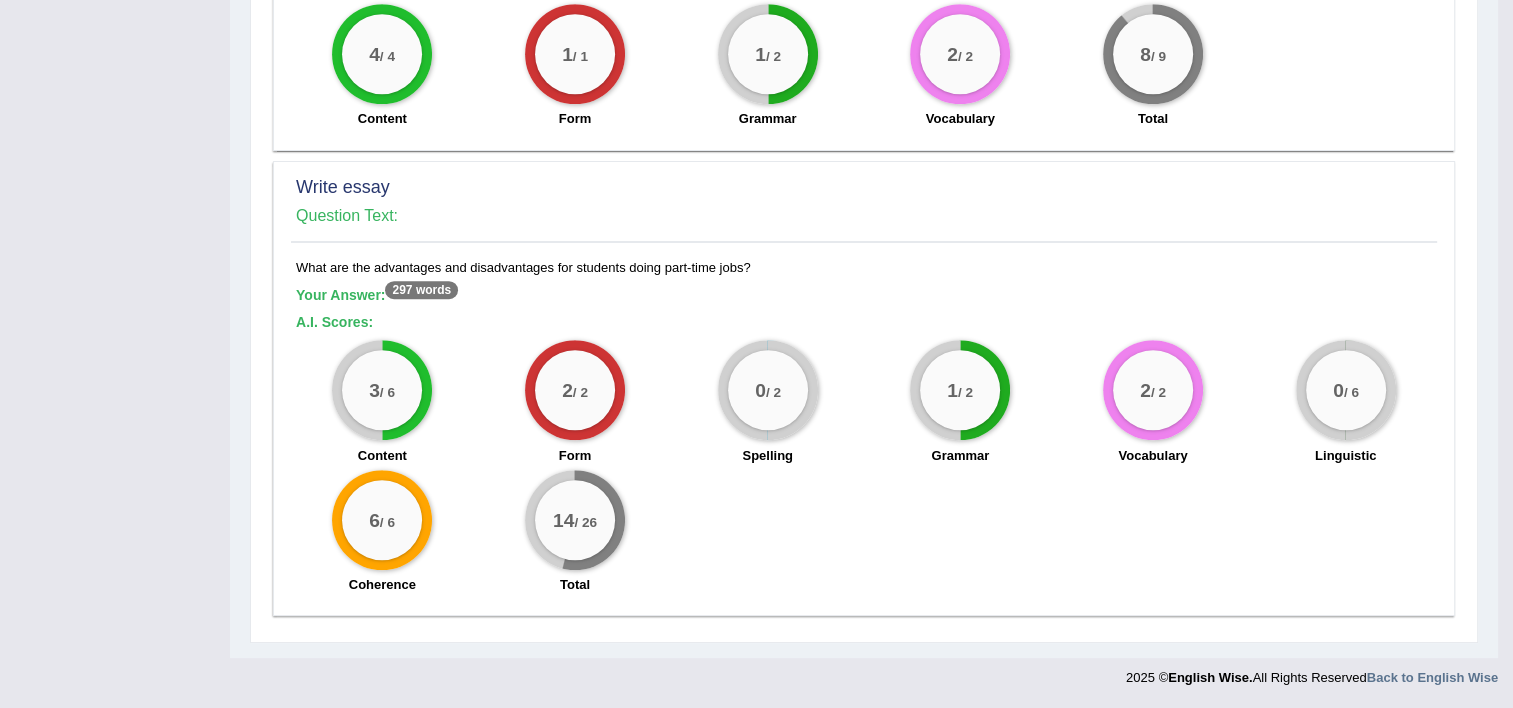 scroll, scrollTop: 1391, scrollLeft: 0, axis: vertical 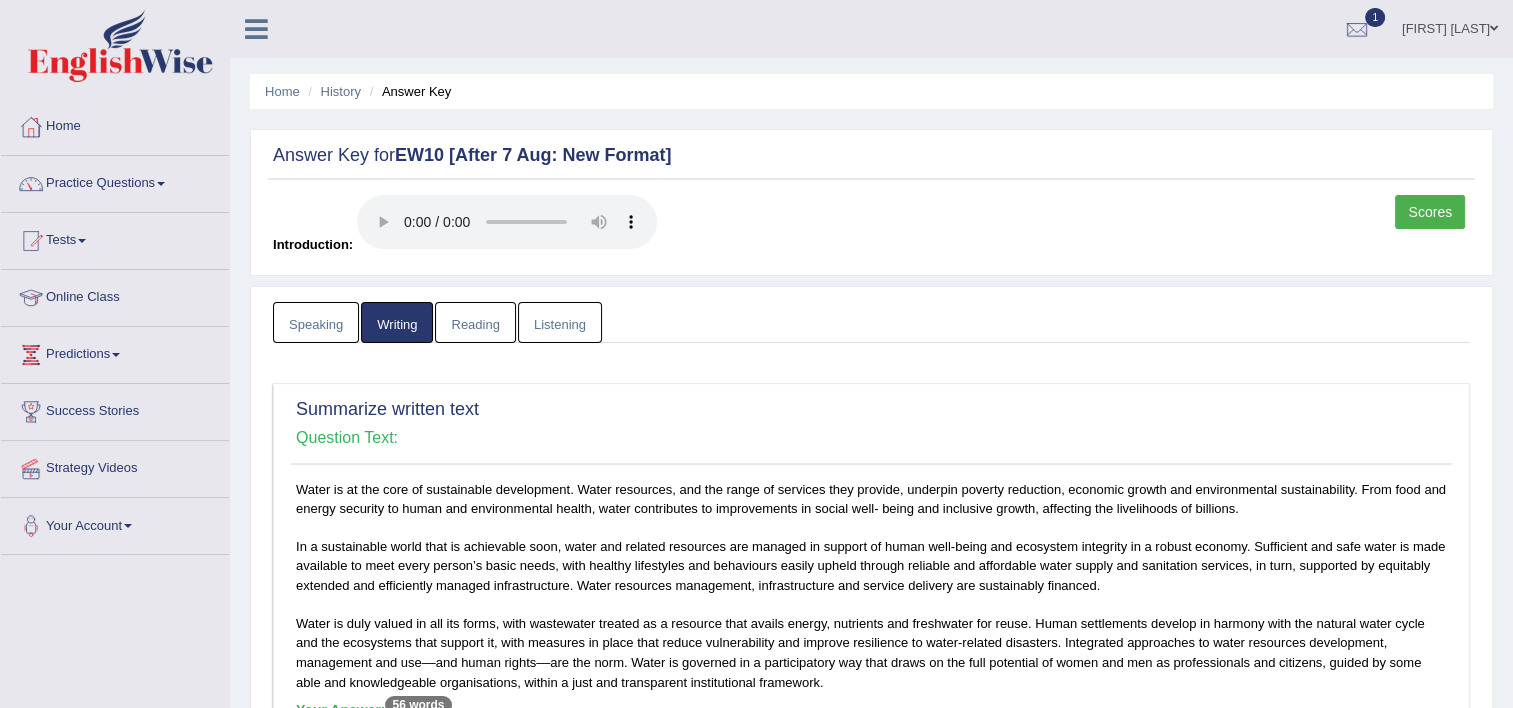 click on "Reading" at bounding box center [475, 322] 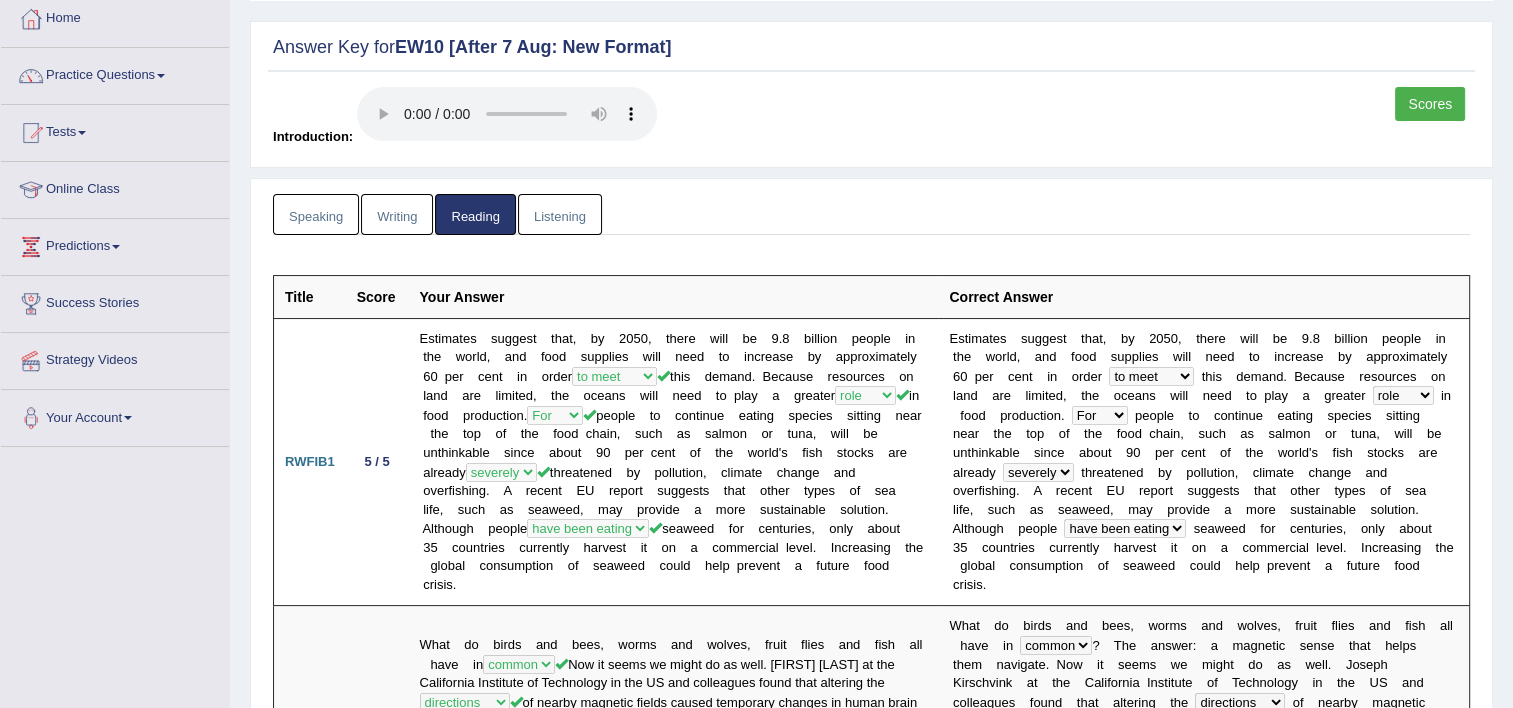 scroll, scrollTop: 0, scrollLeft: 0, axis: both 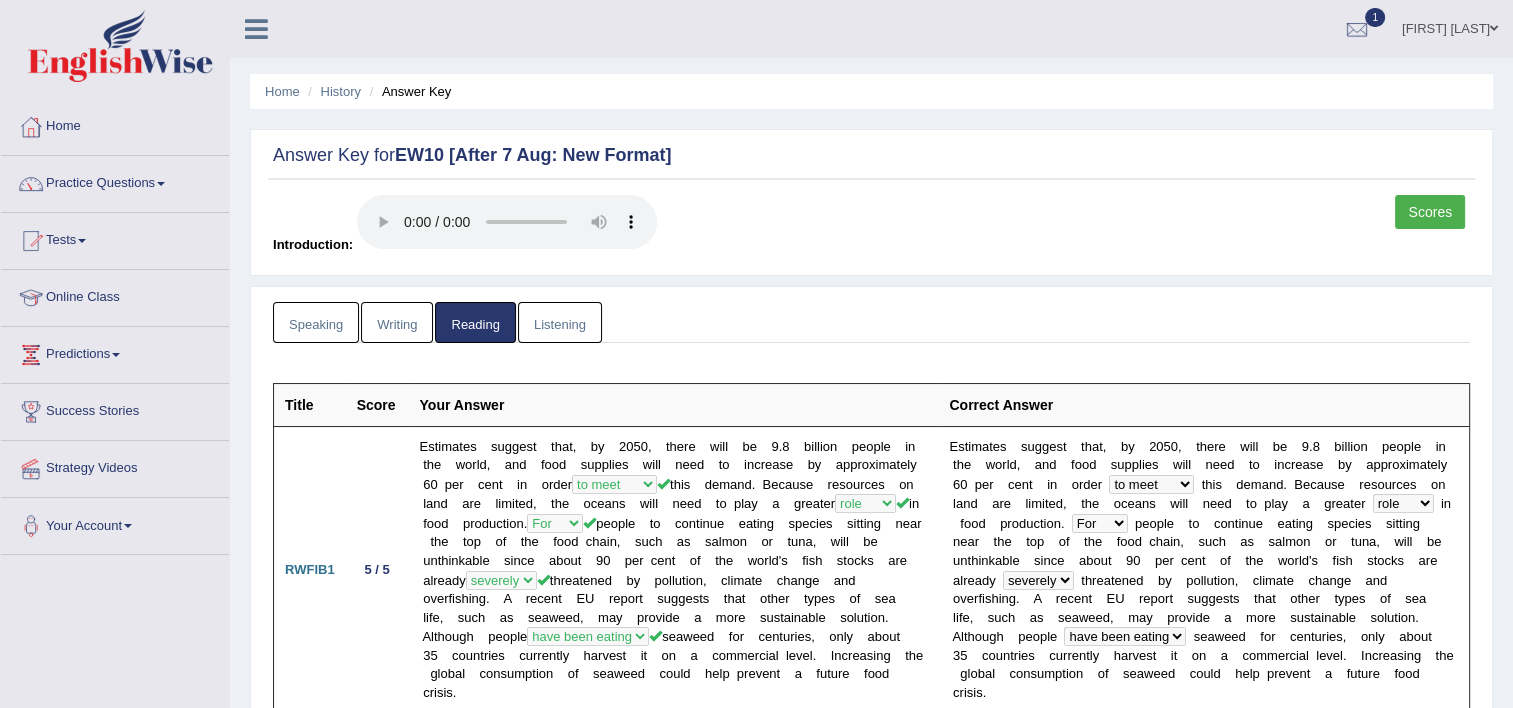 click on "Listening" at bounding box center (560, 322) 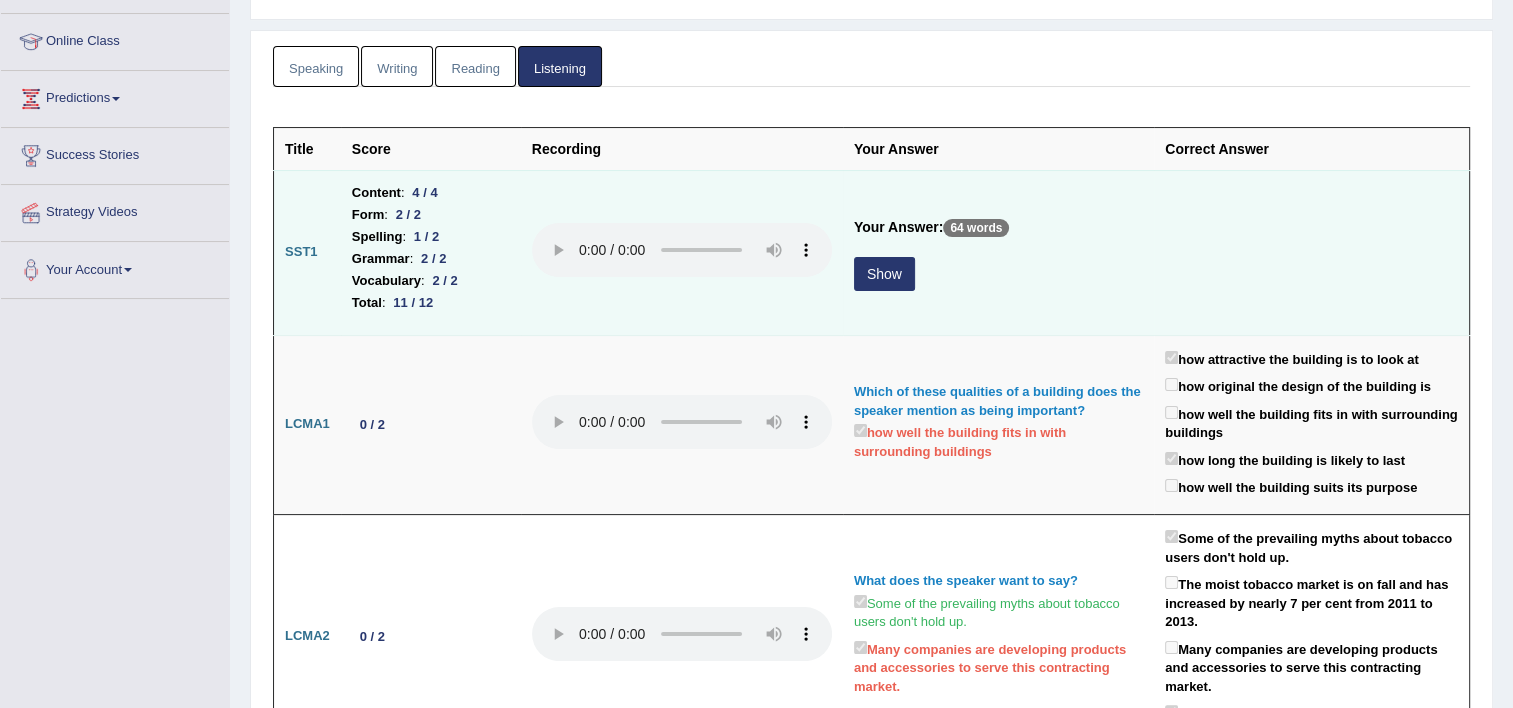 scroll, scrollTop: 200, scrollLeft: 0, axis: vertical 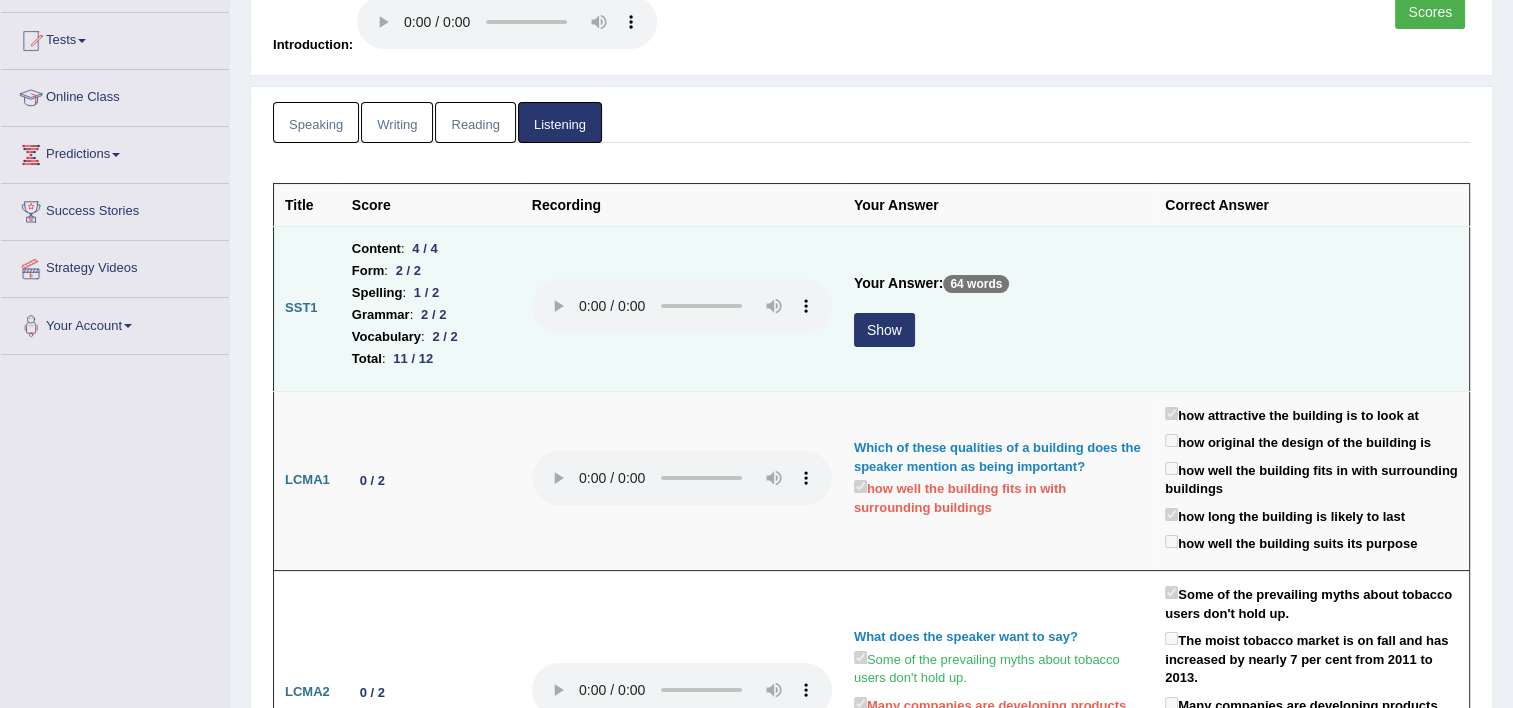 click on "Show" at bounding box center [884, 330] 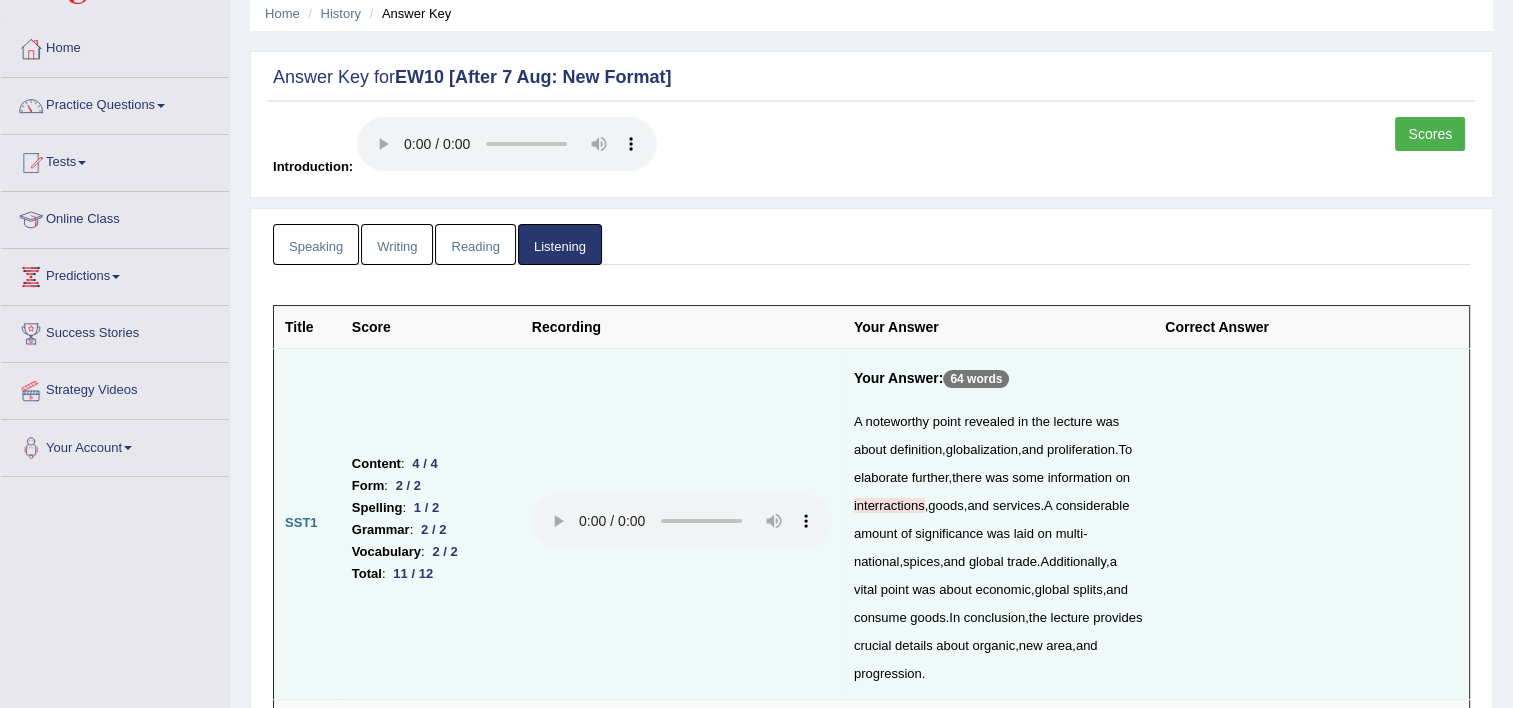 scroll, scrollTop: 0, scrollLeft: 0, axis: both 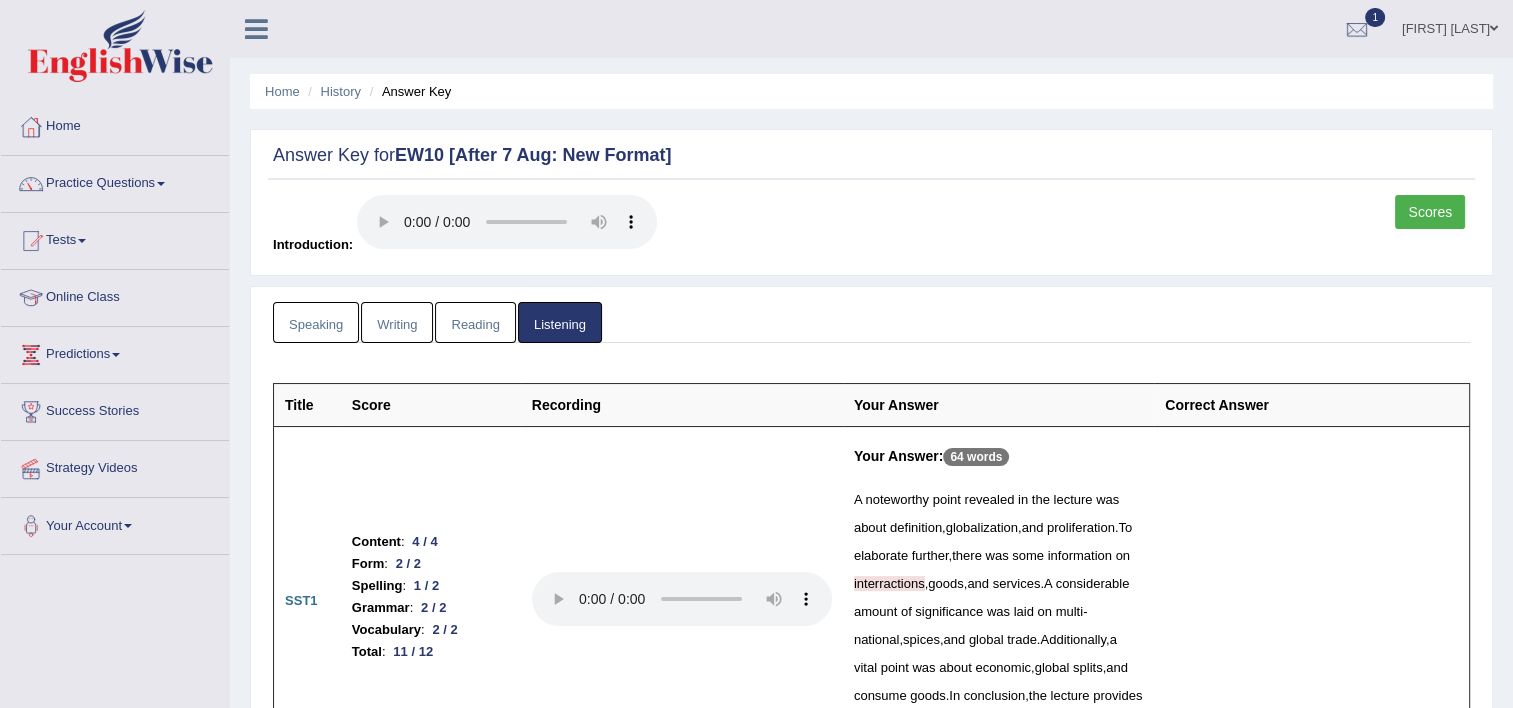 click on "Scores" at bounding box center (1430, 212) 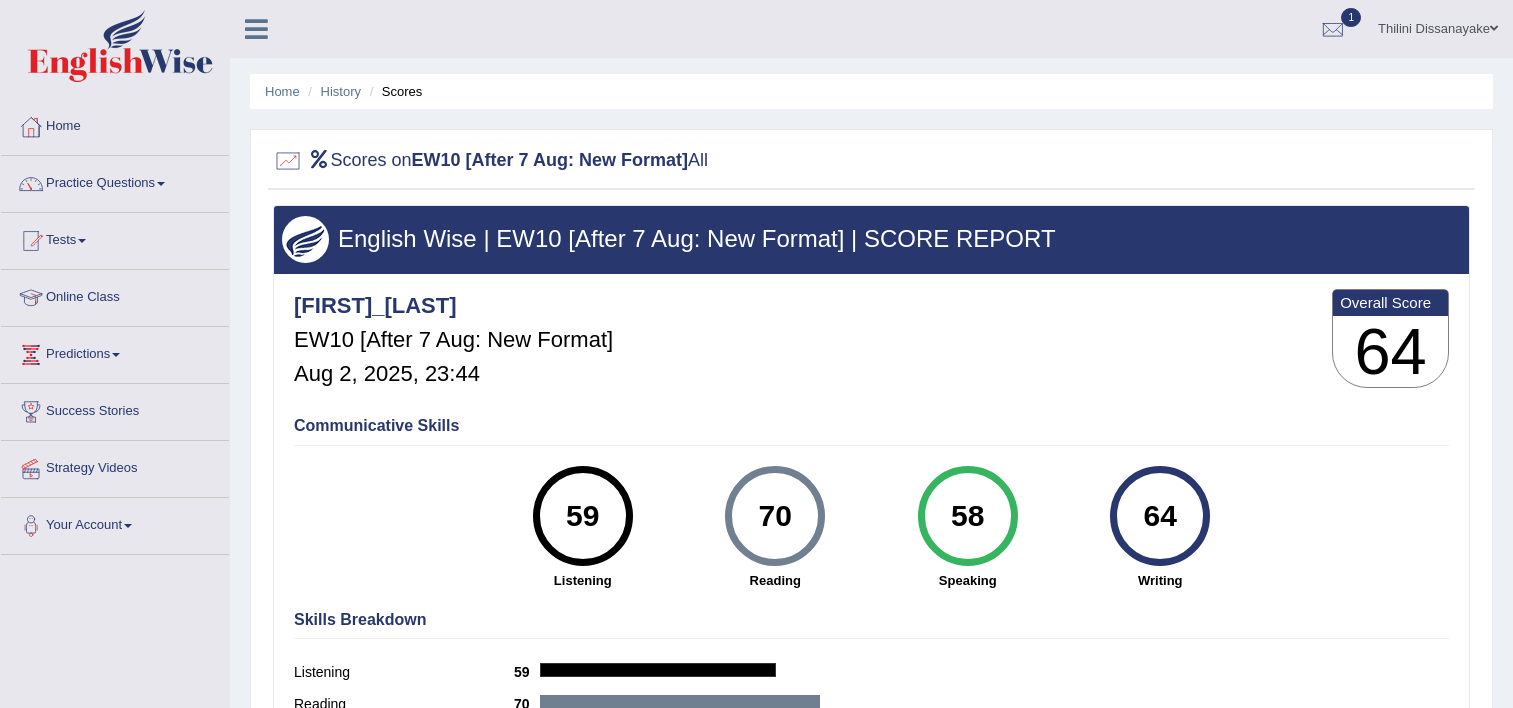 scroll, scrollTop: 0, scrollLeft: 0, axis: both 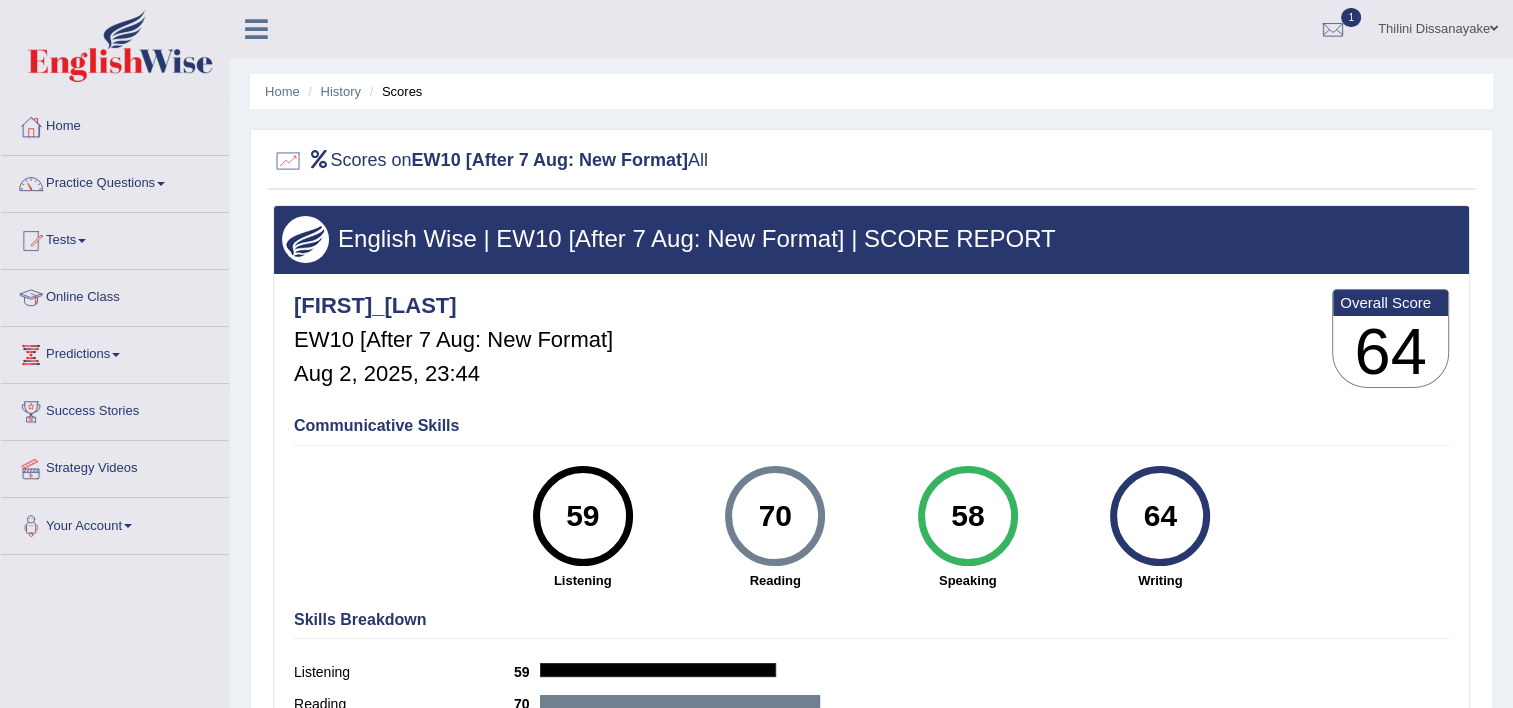 click on "1" at bounding box center (1351, 17) 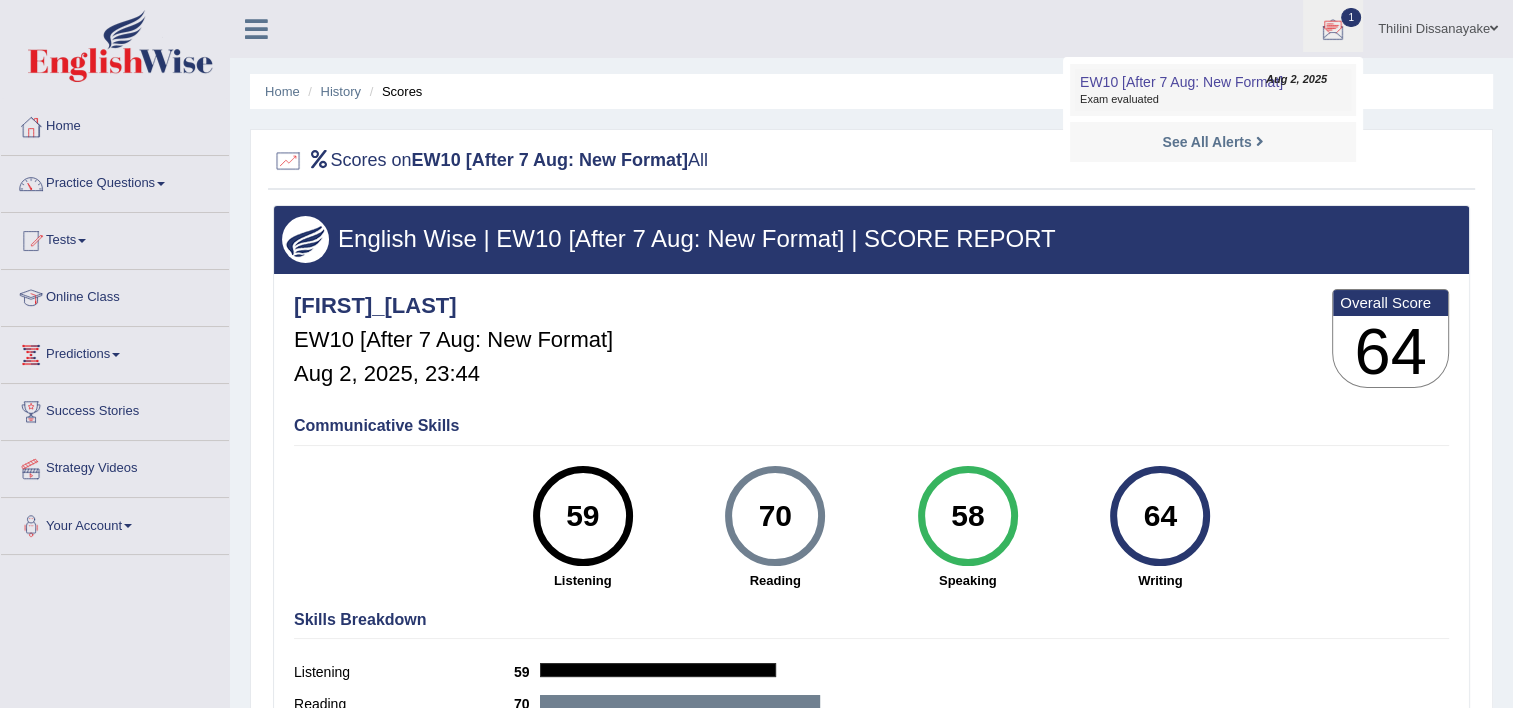 click on "Exam evaluated" at bounding box center [1213, 100] 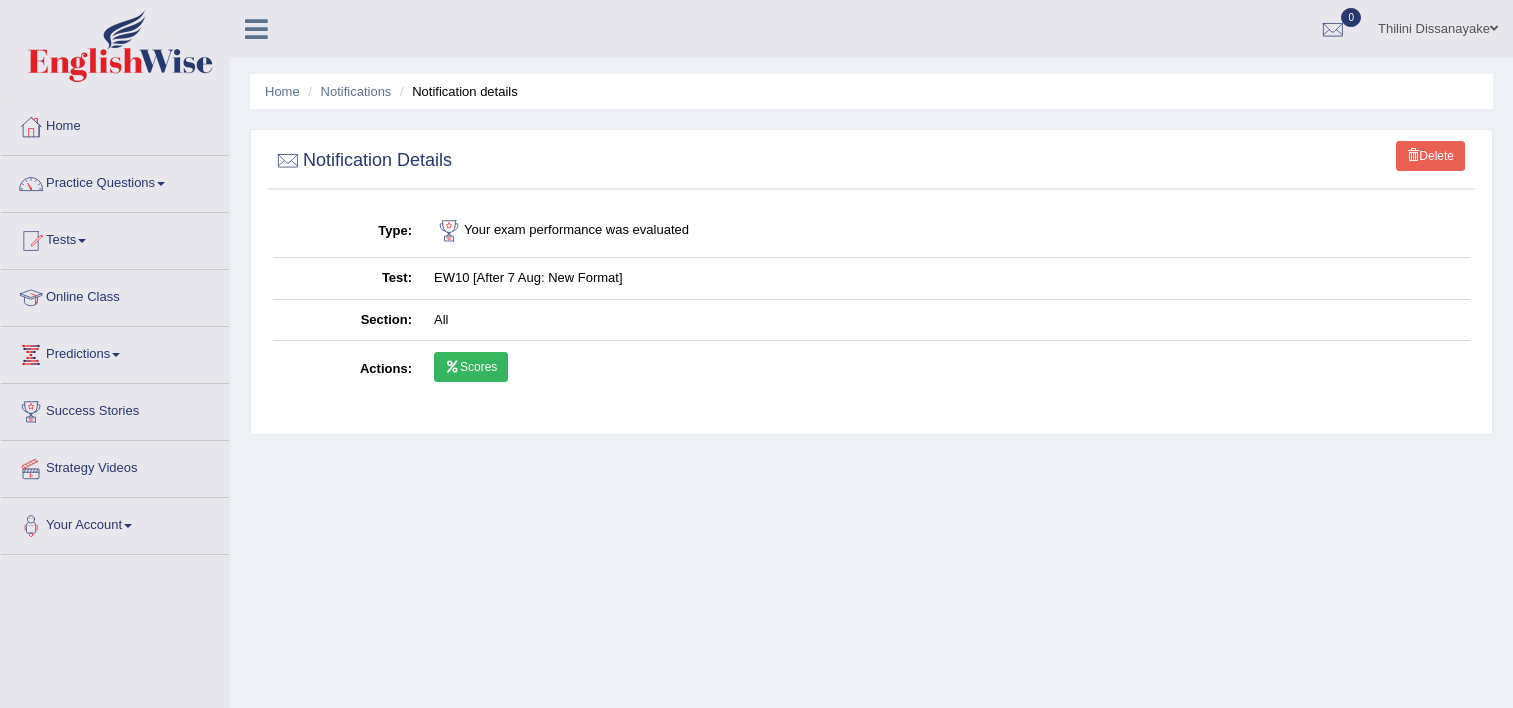 scroll, scrollTop: 0, scrollLeft: 0, axis: both 